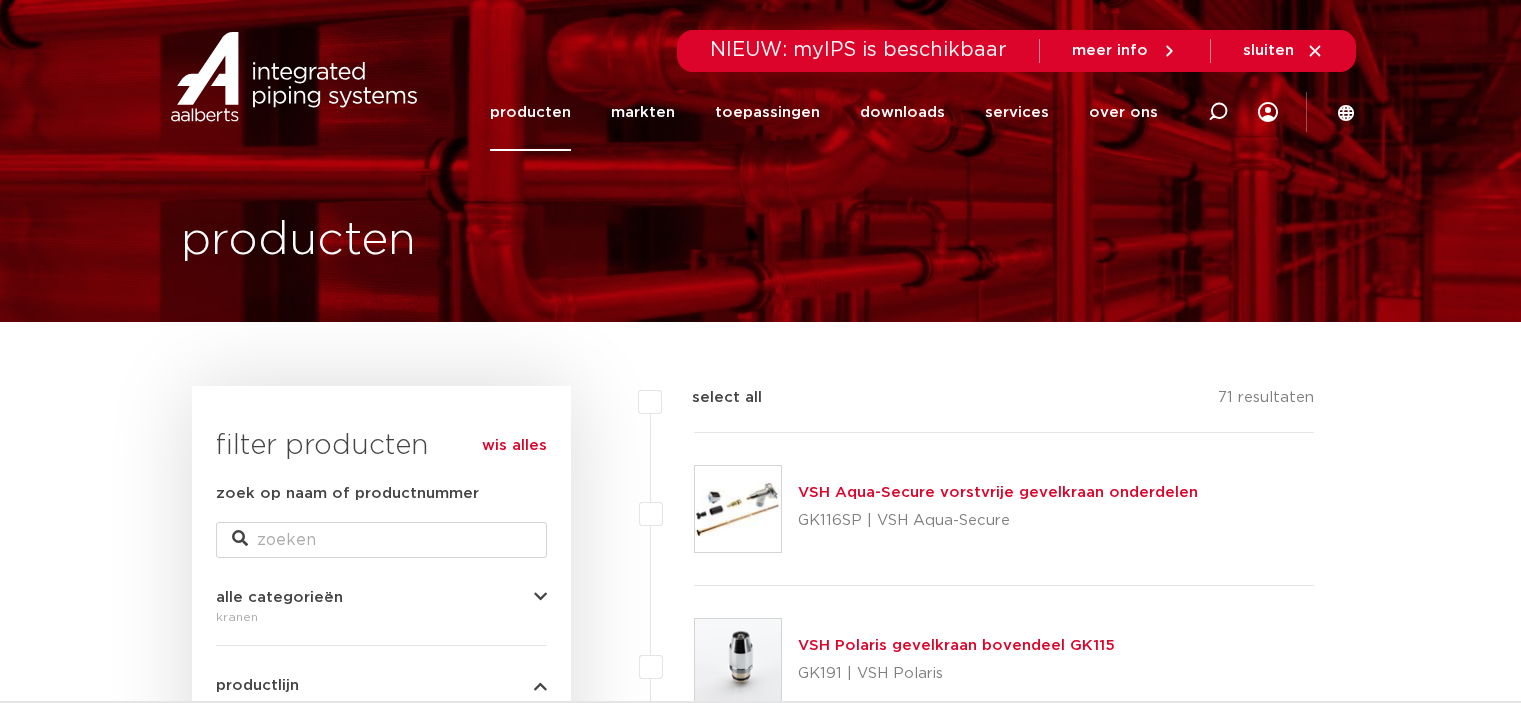 scroll, scrollTop: 0, scrollLeft: 0, axis: both 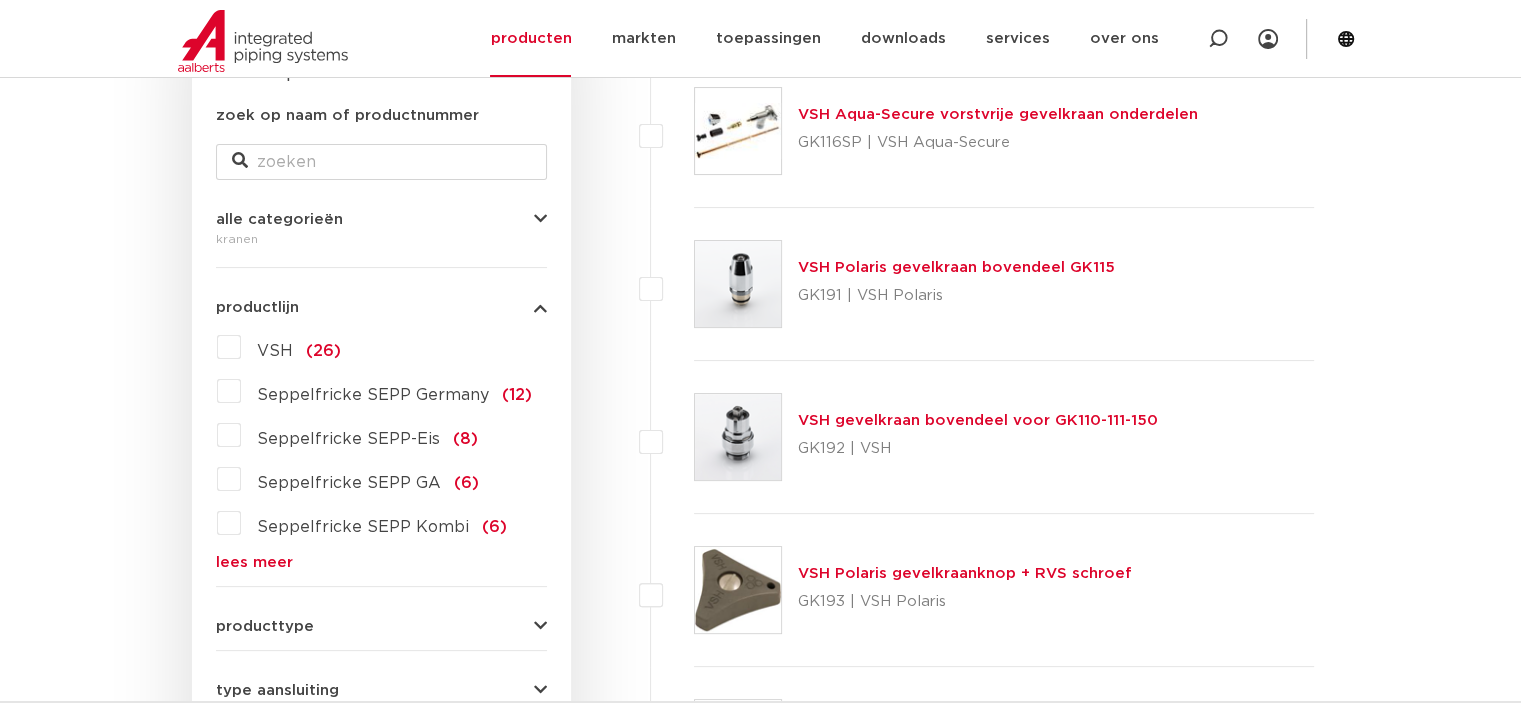 click on "VSH Polaris gevelkraan bovendeel GK115" at bounding box center [956, 267] 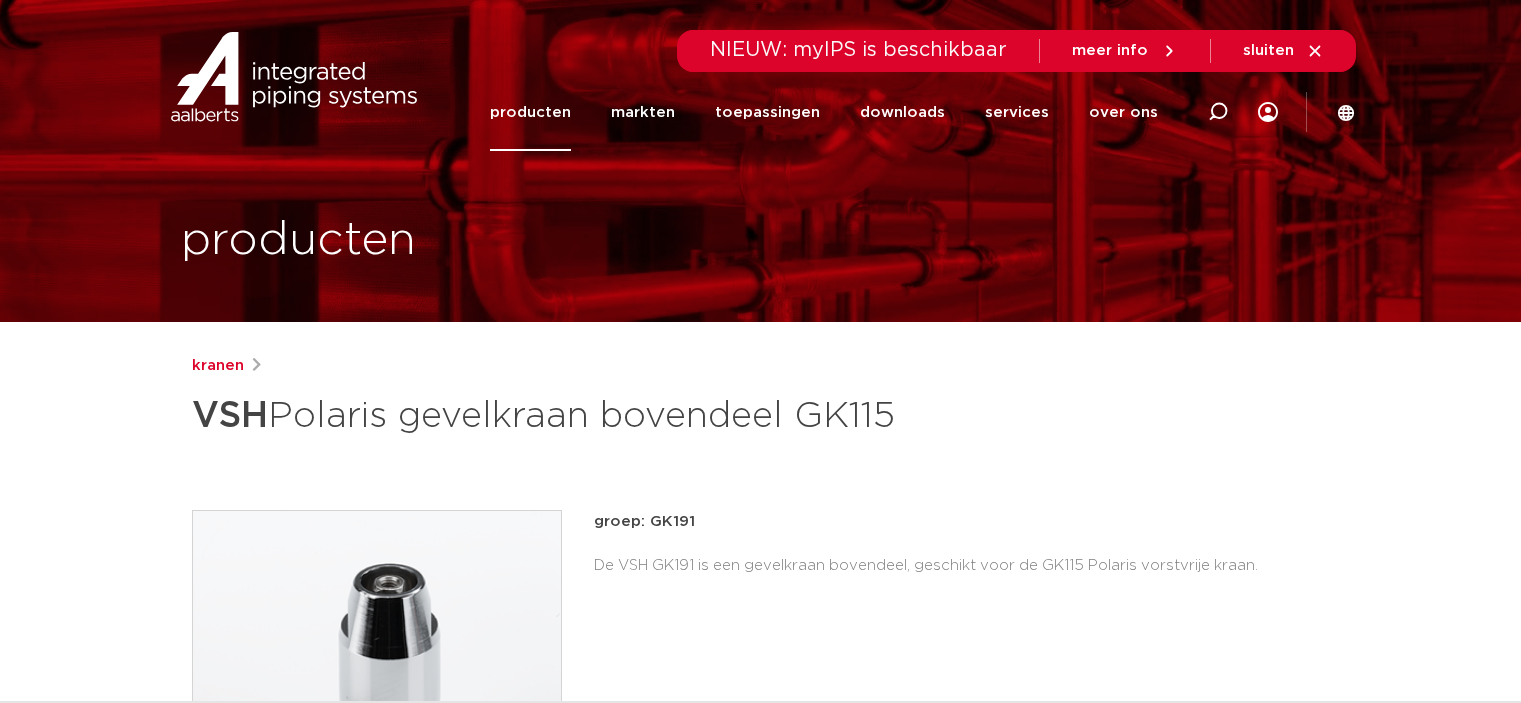 scroll, scrollTop: 0, scrollLeft: 0, axis: both 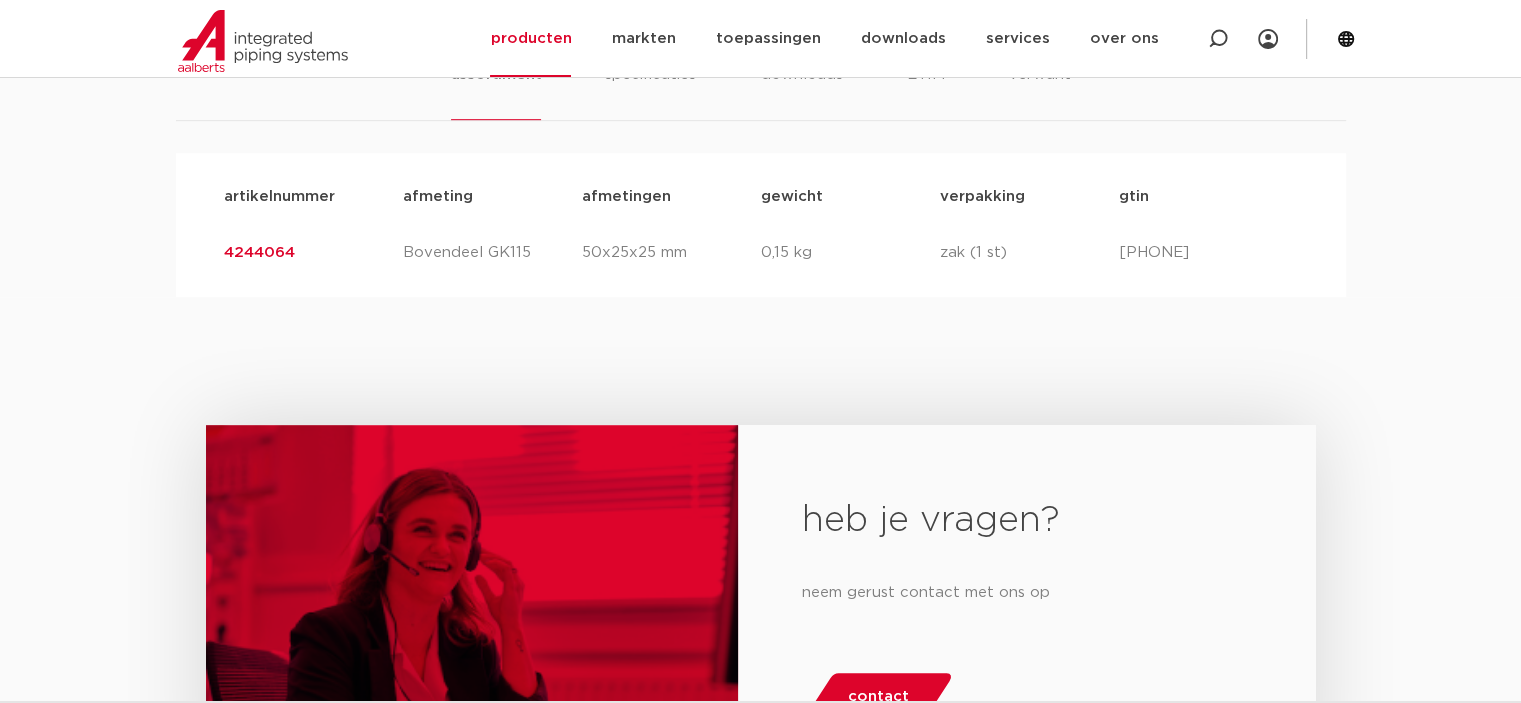 drag, startPoint x: 221, startPoint y: 251, endPoint x: 300, endPoint y: 247, distance: 79.101204 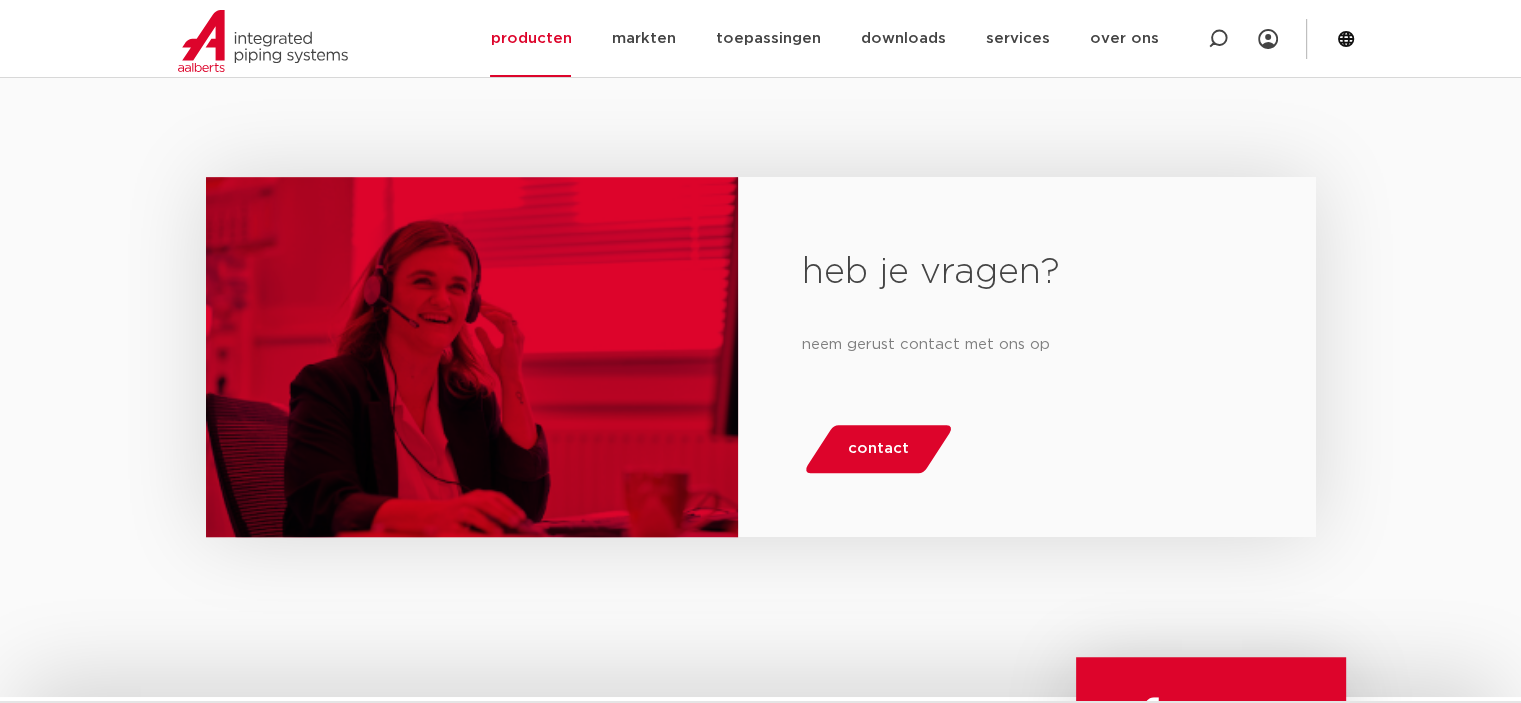 scroll, scrollTop: 1396, scrollLeft: 0, axis: vertical 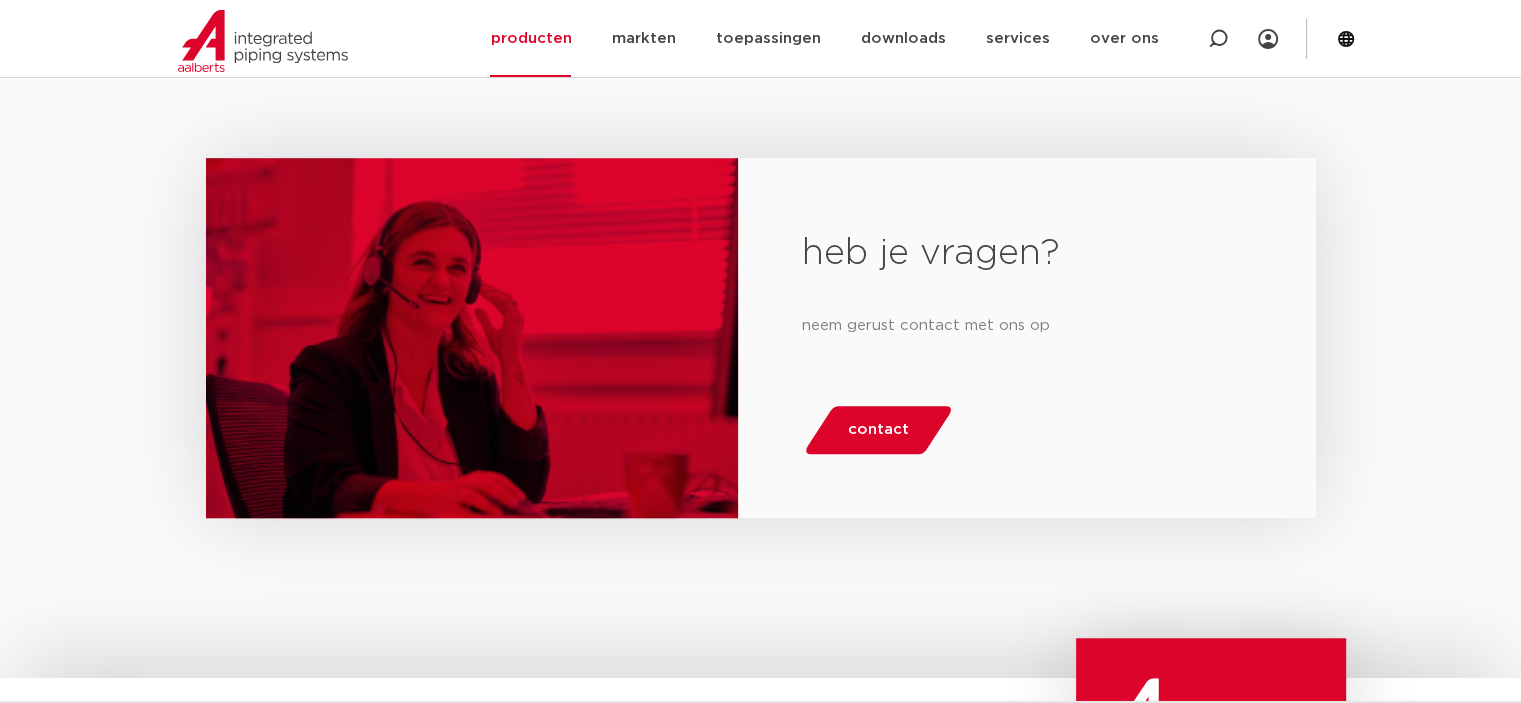 click on "contact" at bounding box center [878, 430] 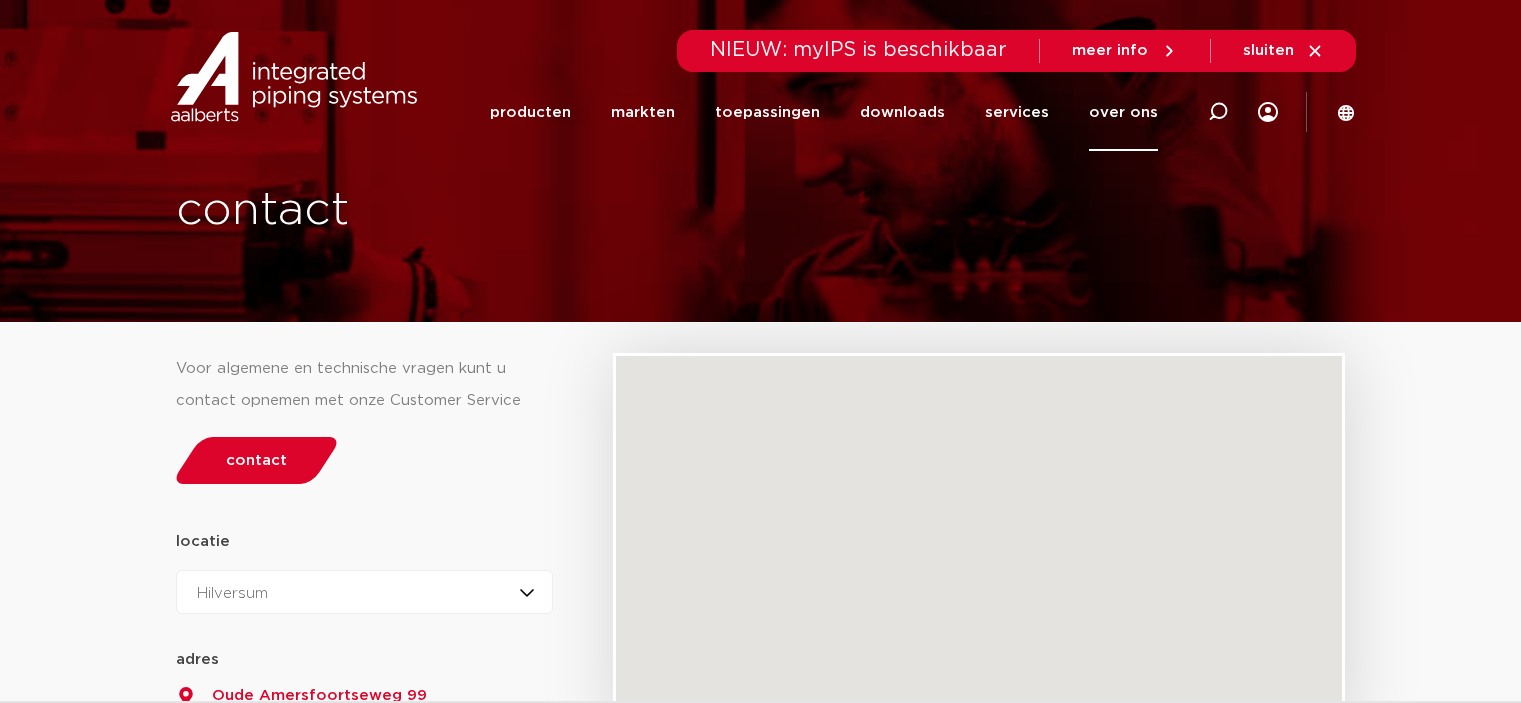 scroll, scrollTop: 0, scrollLeft: 0, axis: both 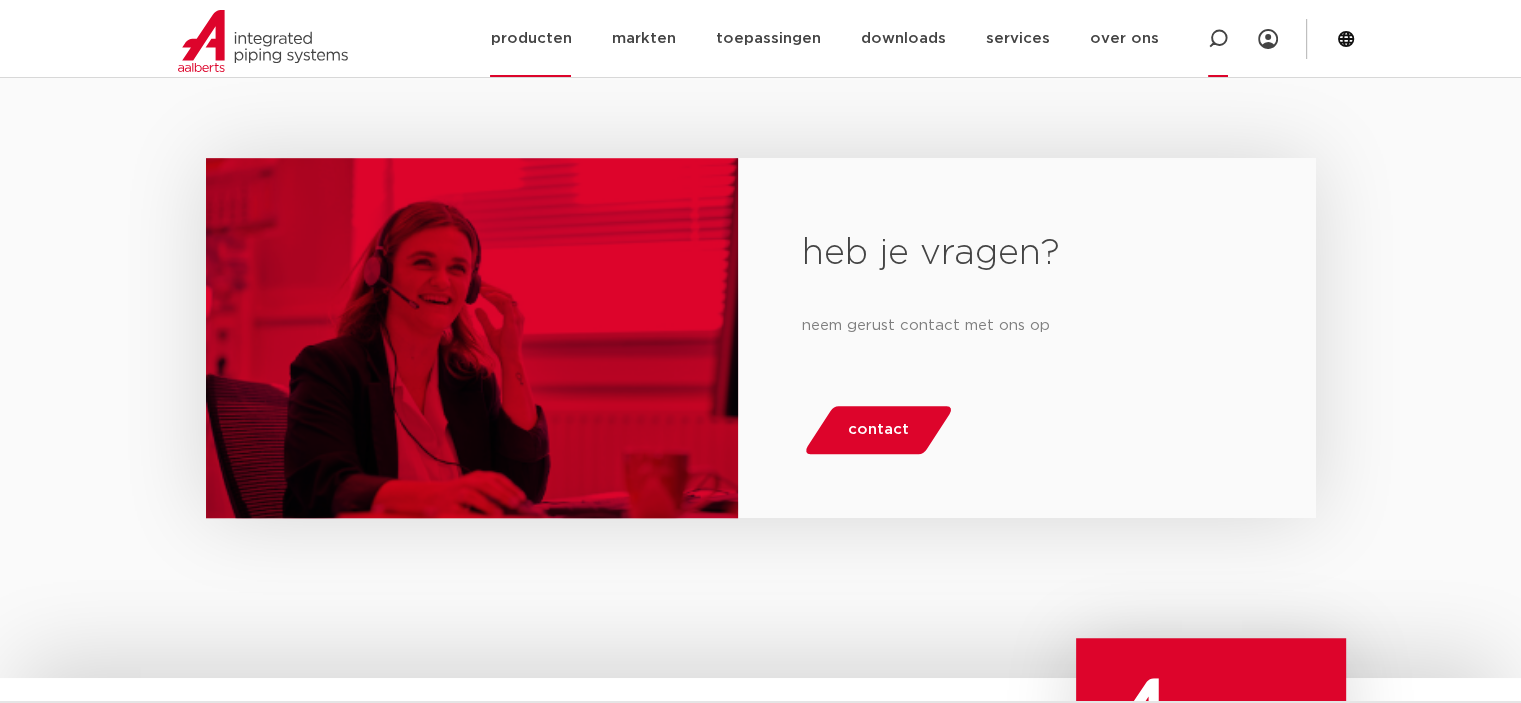 click 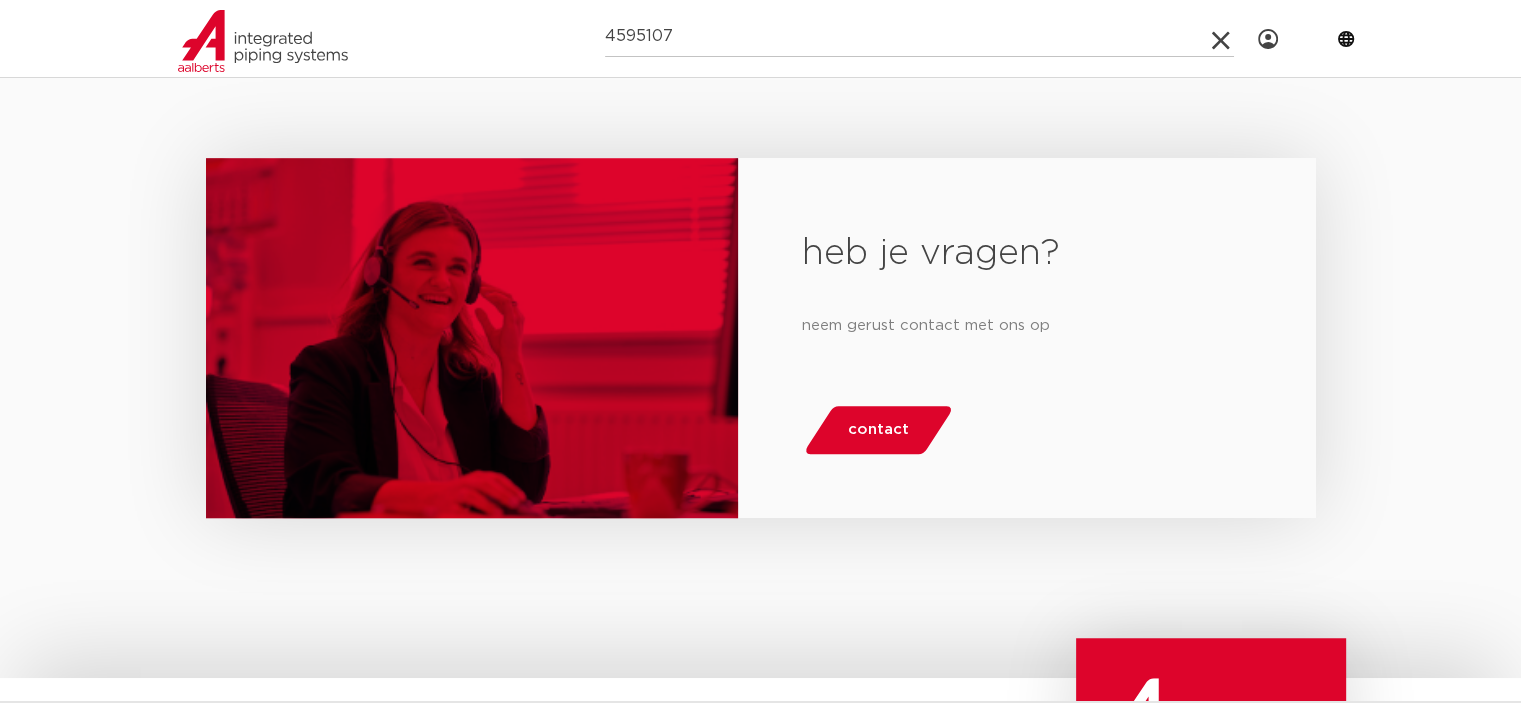 type on "4595107" 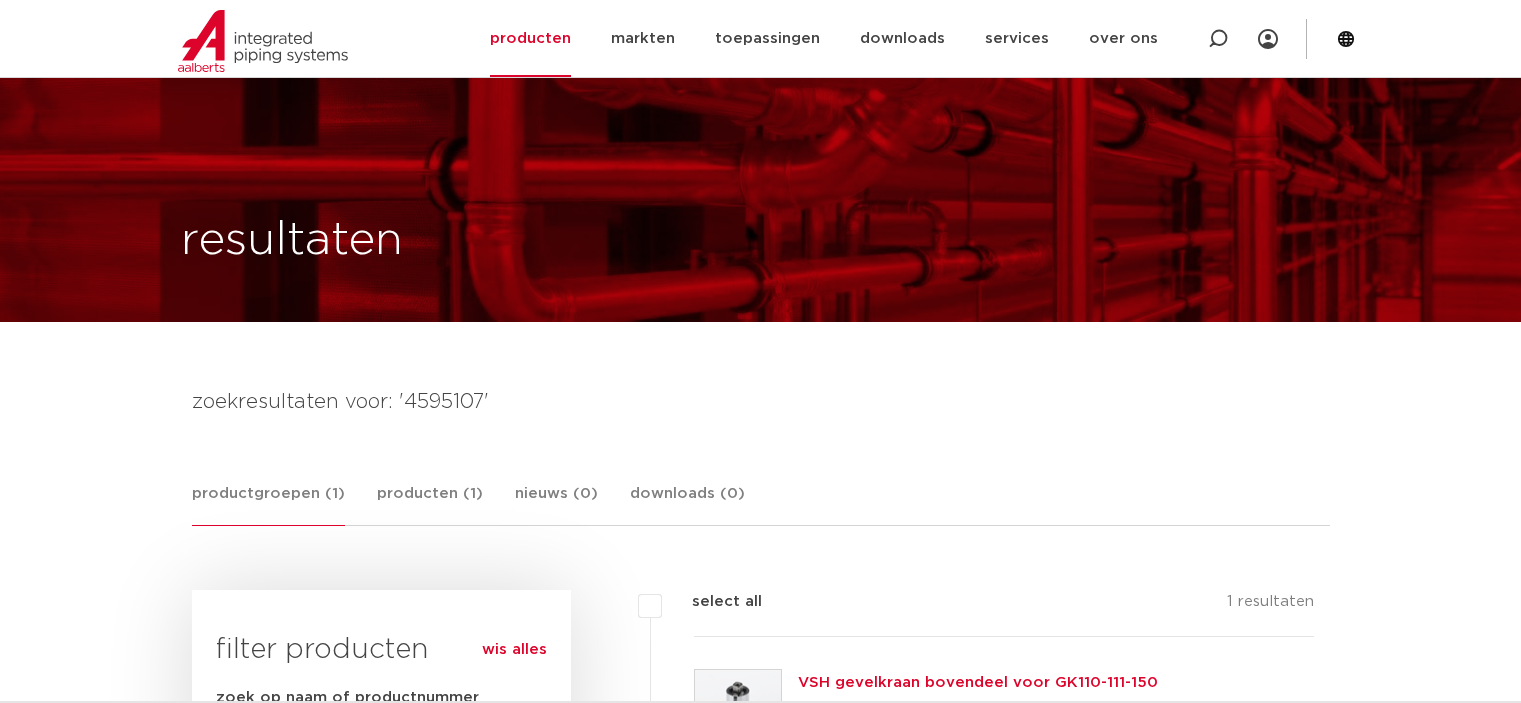 scroll, scrollTop: 378, scrollLeft: 0, axis: vertical 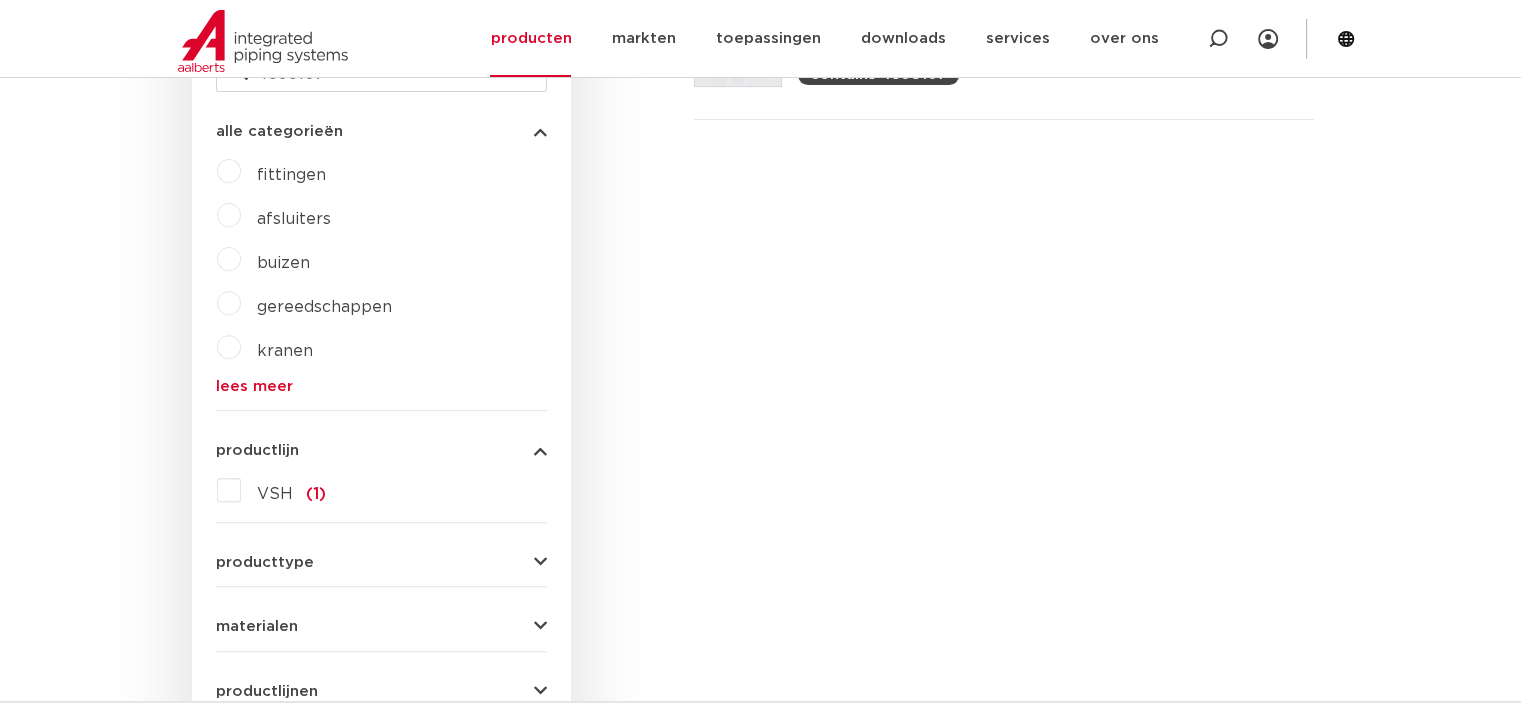 click on "filters
select all
1 resultaten
VSH gevelkraan bovendeel voor GK110-111-150" at bounding box center [950, 406] 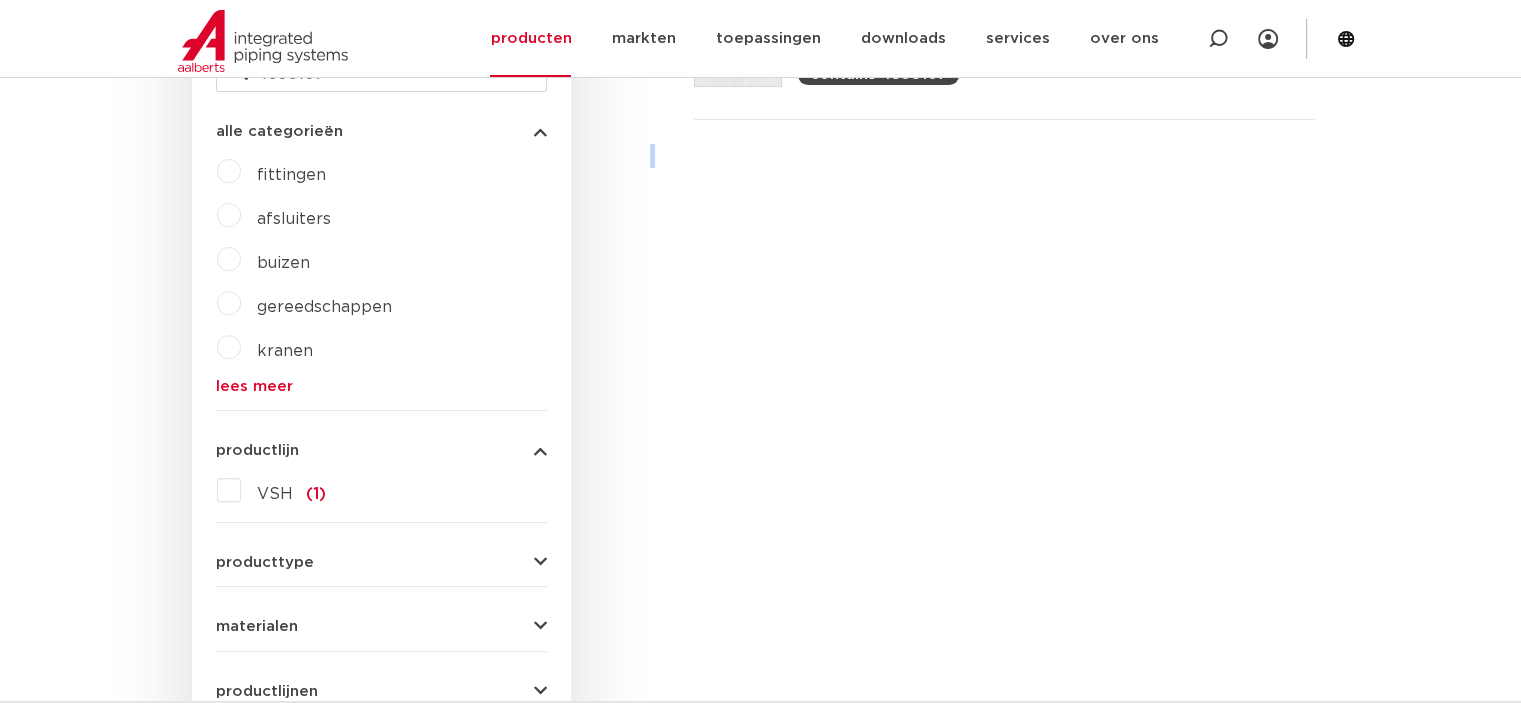 click on "filters
select all
1 resultaten
VSH gevelkraan bovendeel voor GK110-111-150" at bounding box center [950, 406] 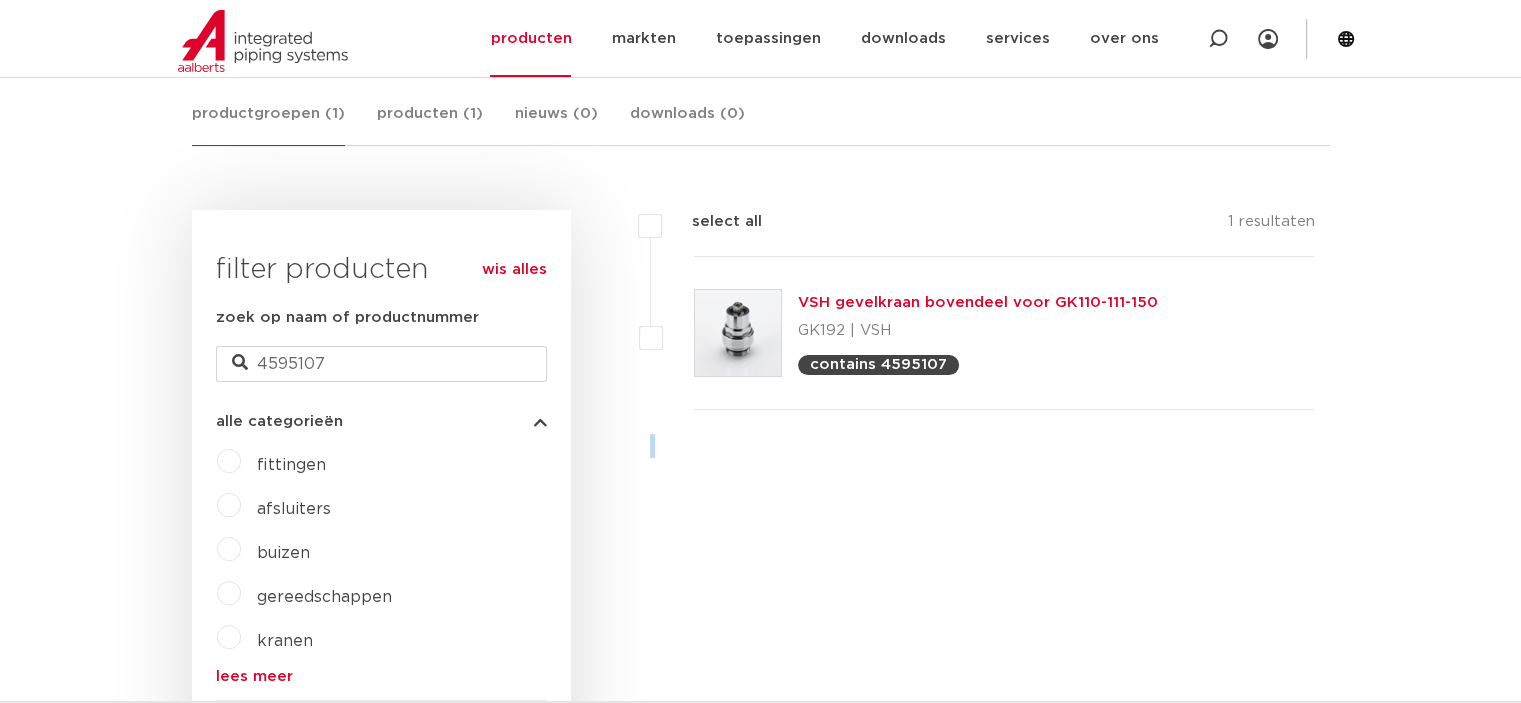 scroll, scrollTop: 370, scrollLeft: 0, axis: vertical 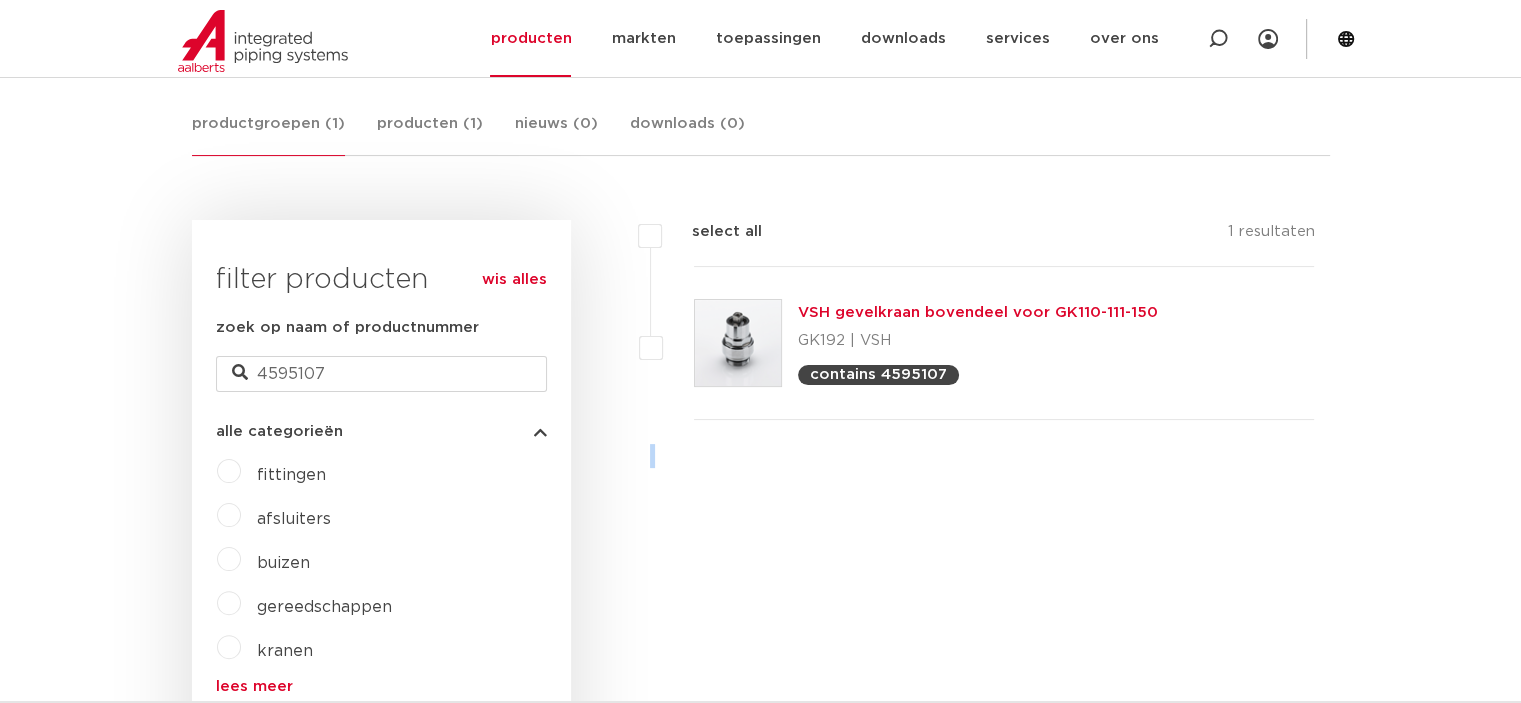 click on "VSH gevelkraan bovendeel voor GK110-111-150" at bounding box center [978, 312] 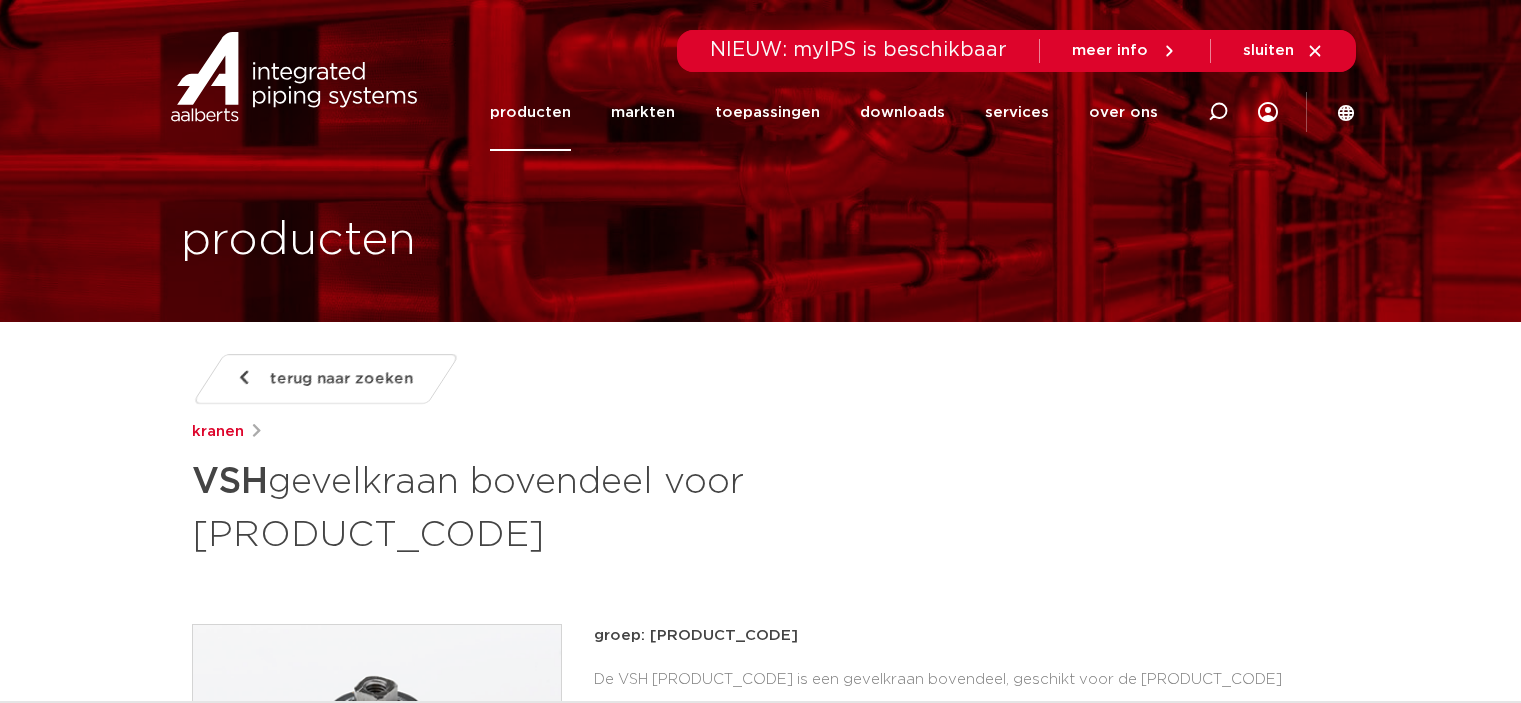 scroll, scrollTop: 0, scrollLeft: 0, axis: both 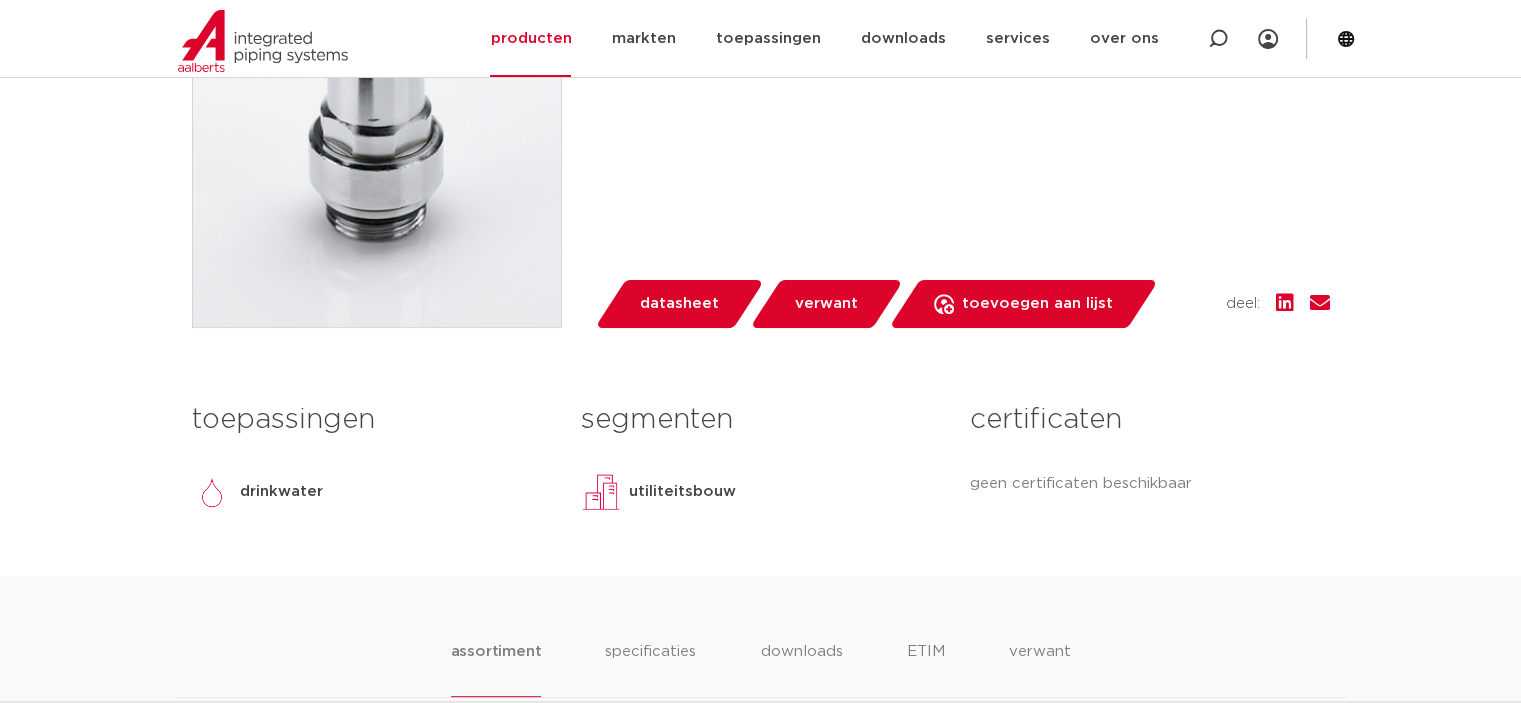 click on "datasheet" at bounding box center (679, 304) 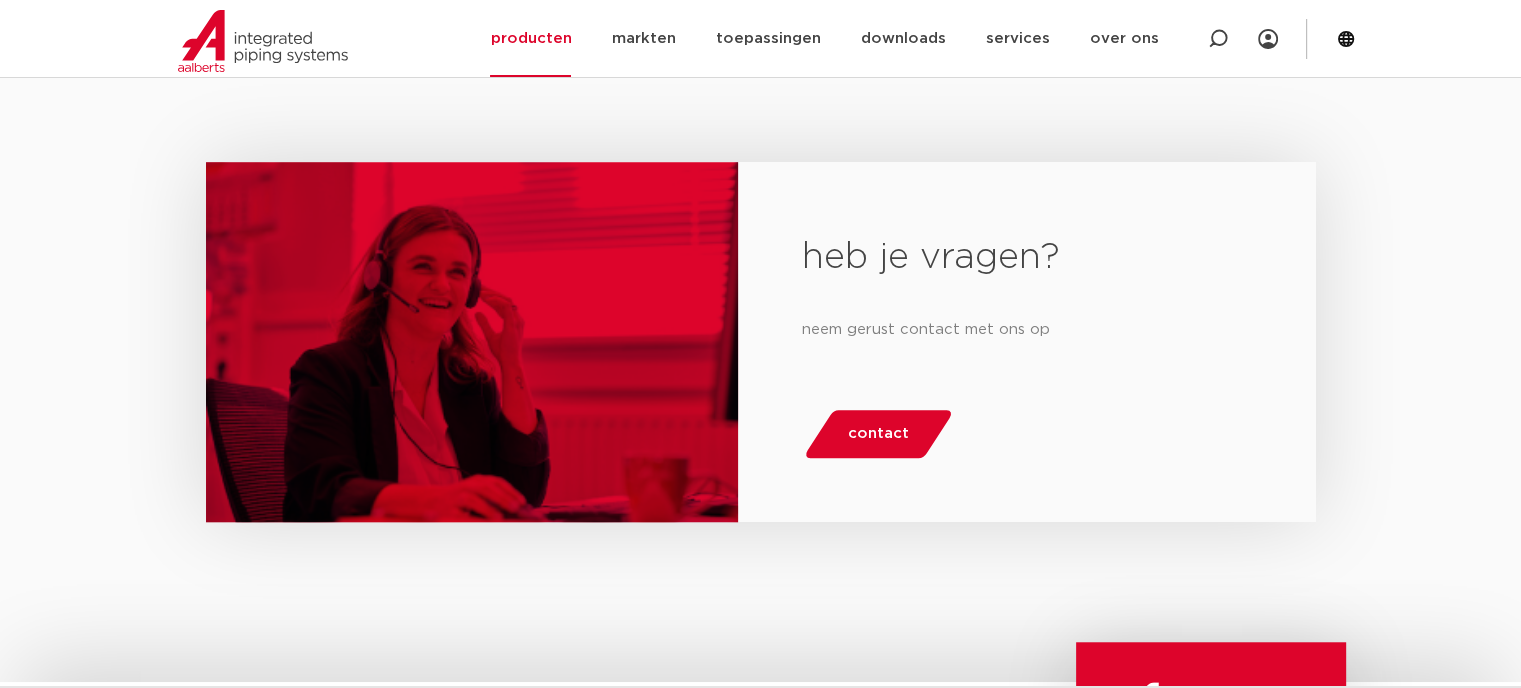 scroll, scrollTop: 1625, scrollLeft: 0, axis: vertical 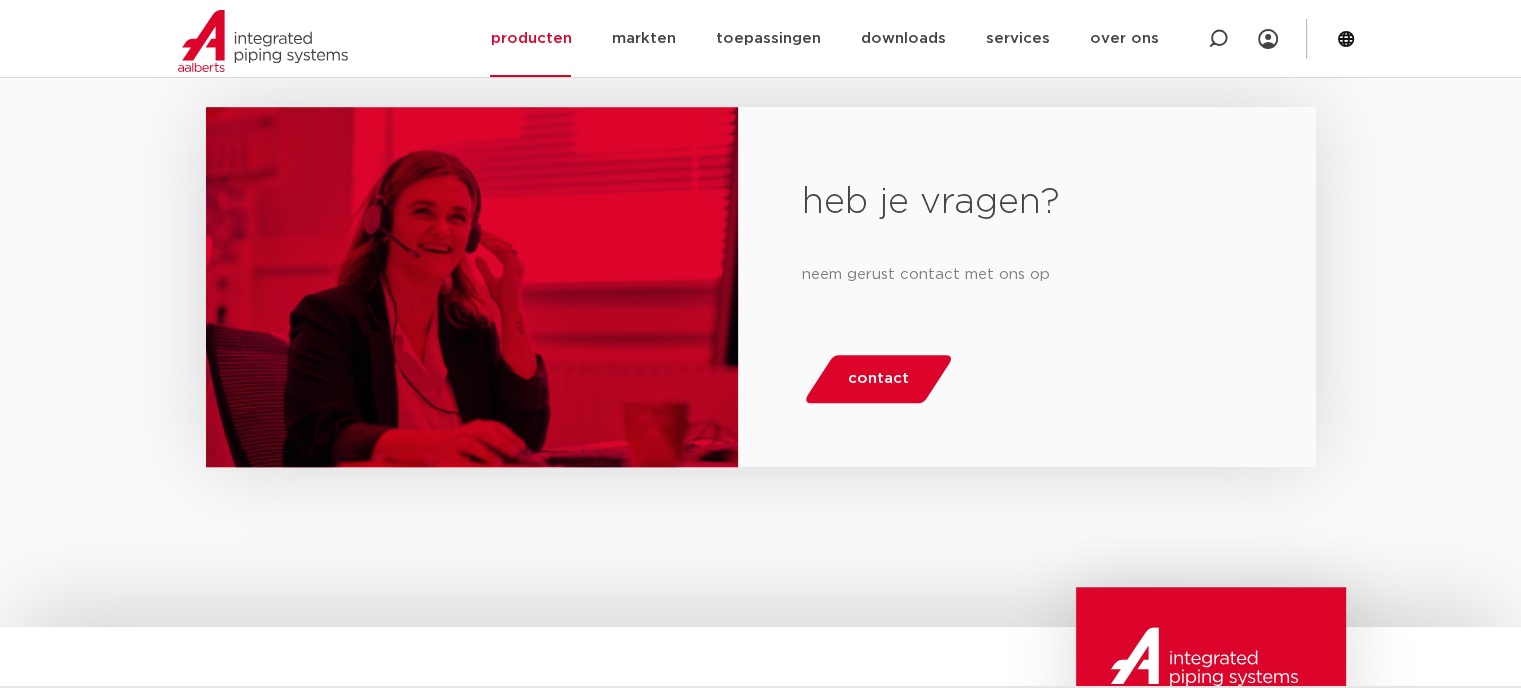 click on "contact" at bounding box center [879, 379] 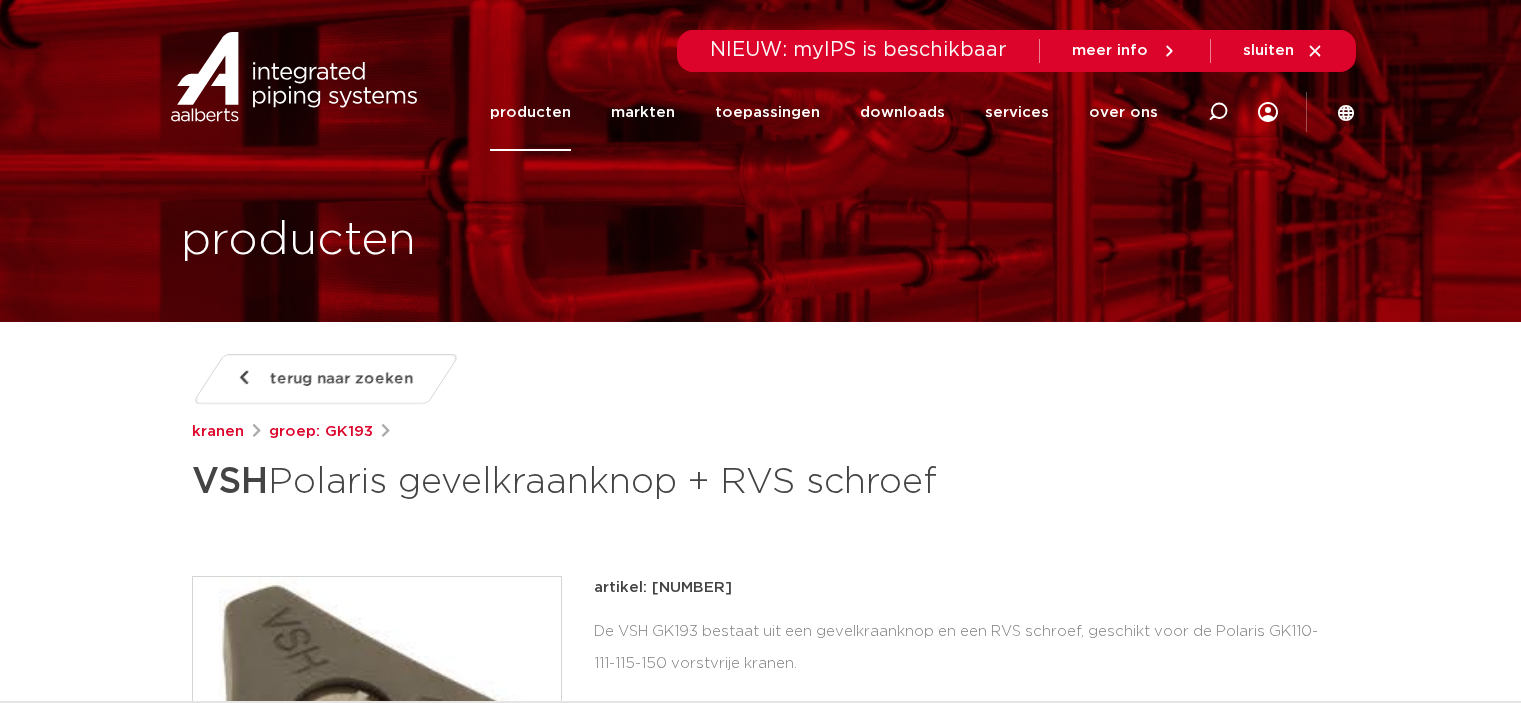 scroll, scrollTop: 0, scrollLeft: 0, axis: both 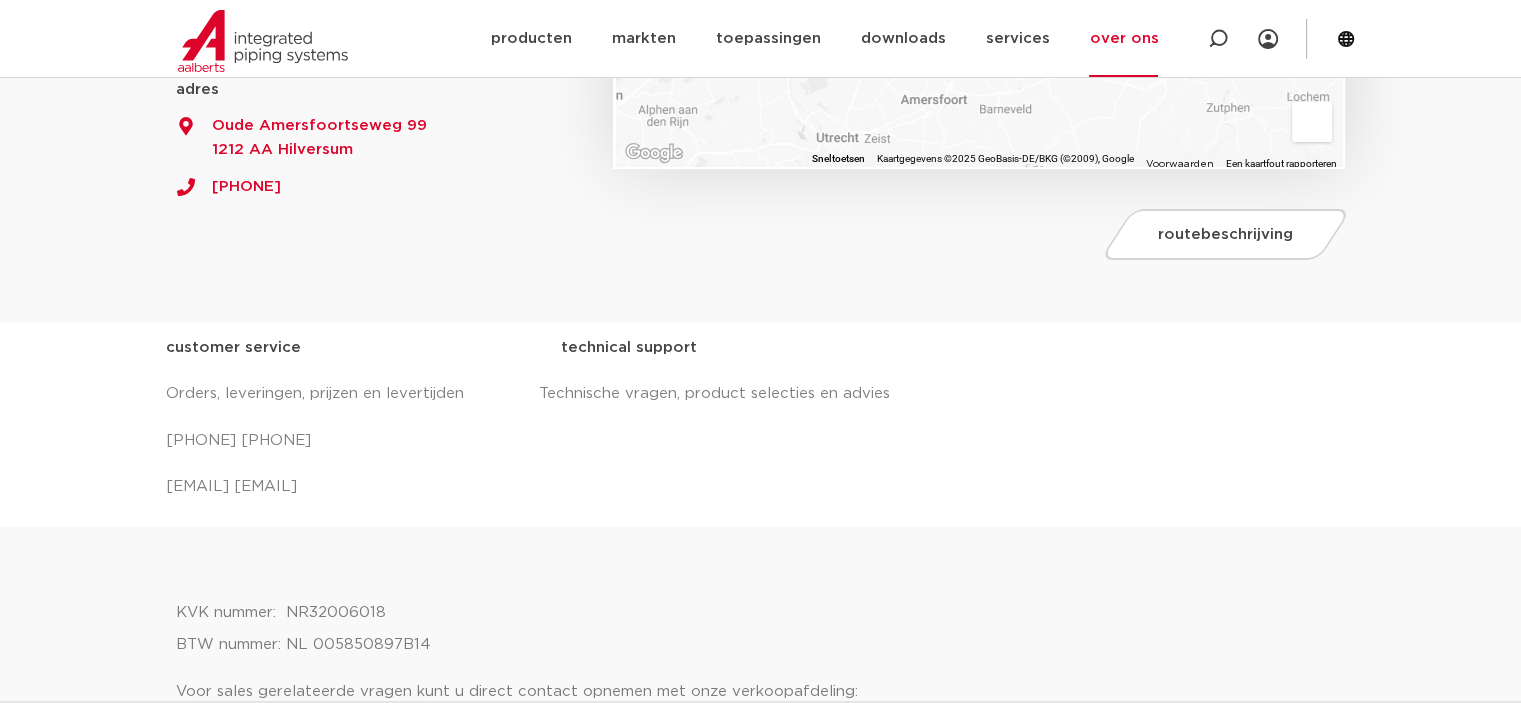 drag, startPoint x: 540, startPoint y: 489, endPoint x: 764, endPoint y: 470, distance: 224.80435 